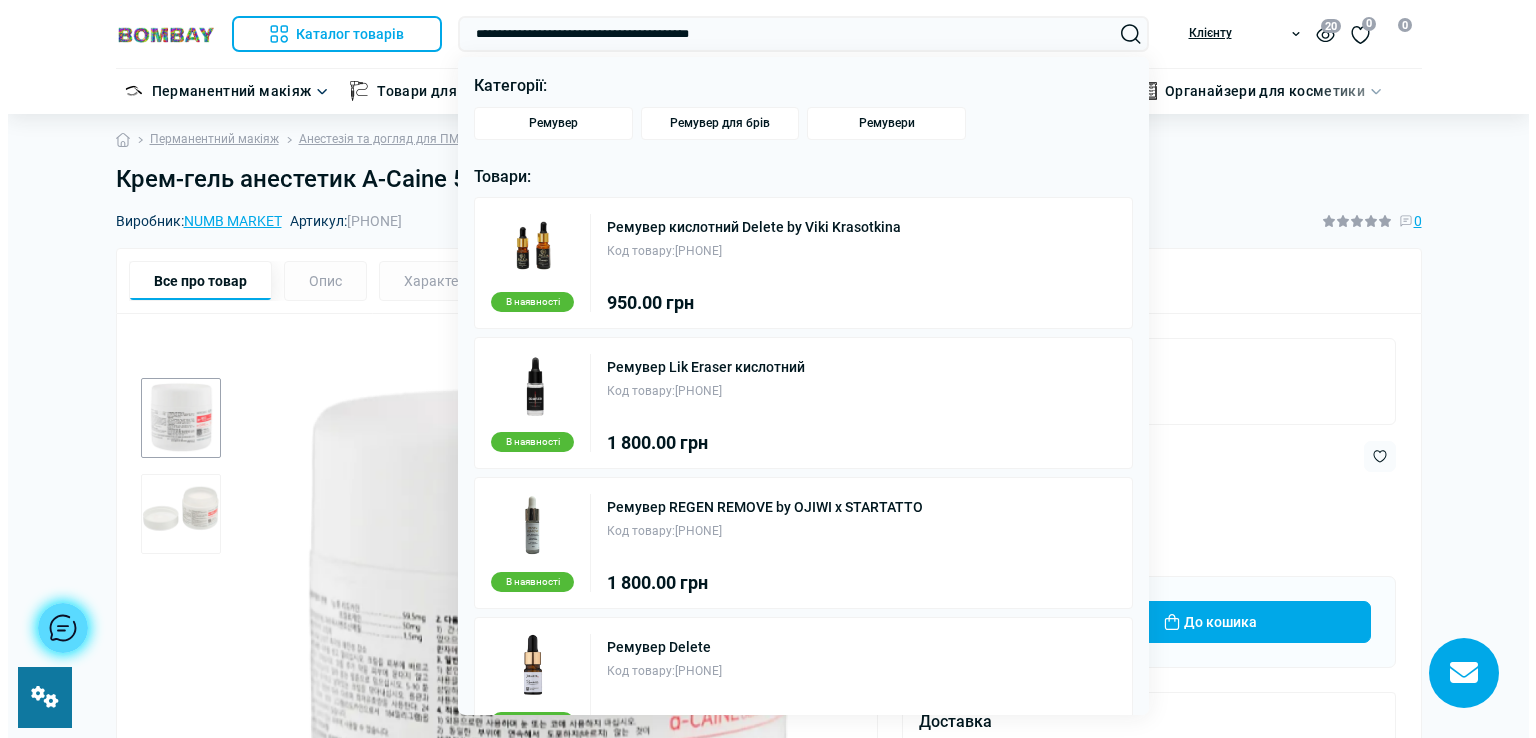scroll, scrollTop: 0, scrollLeft: 0, axis: both 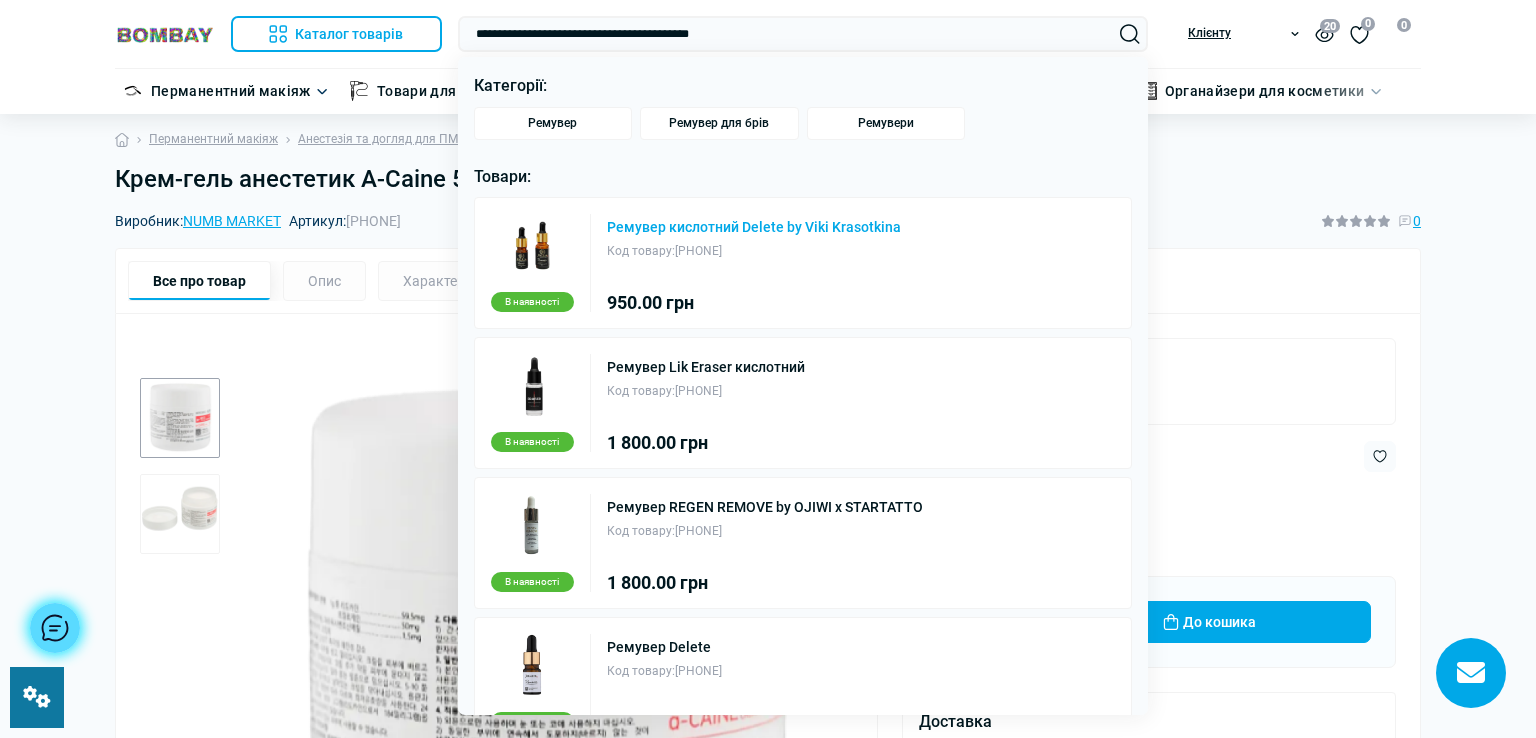 type on "**********" 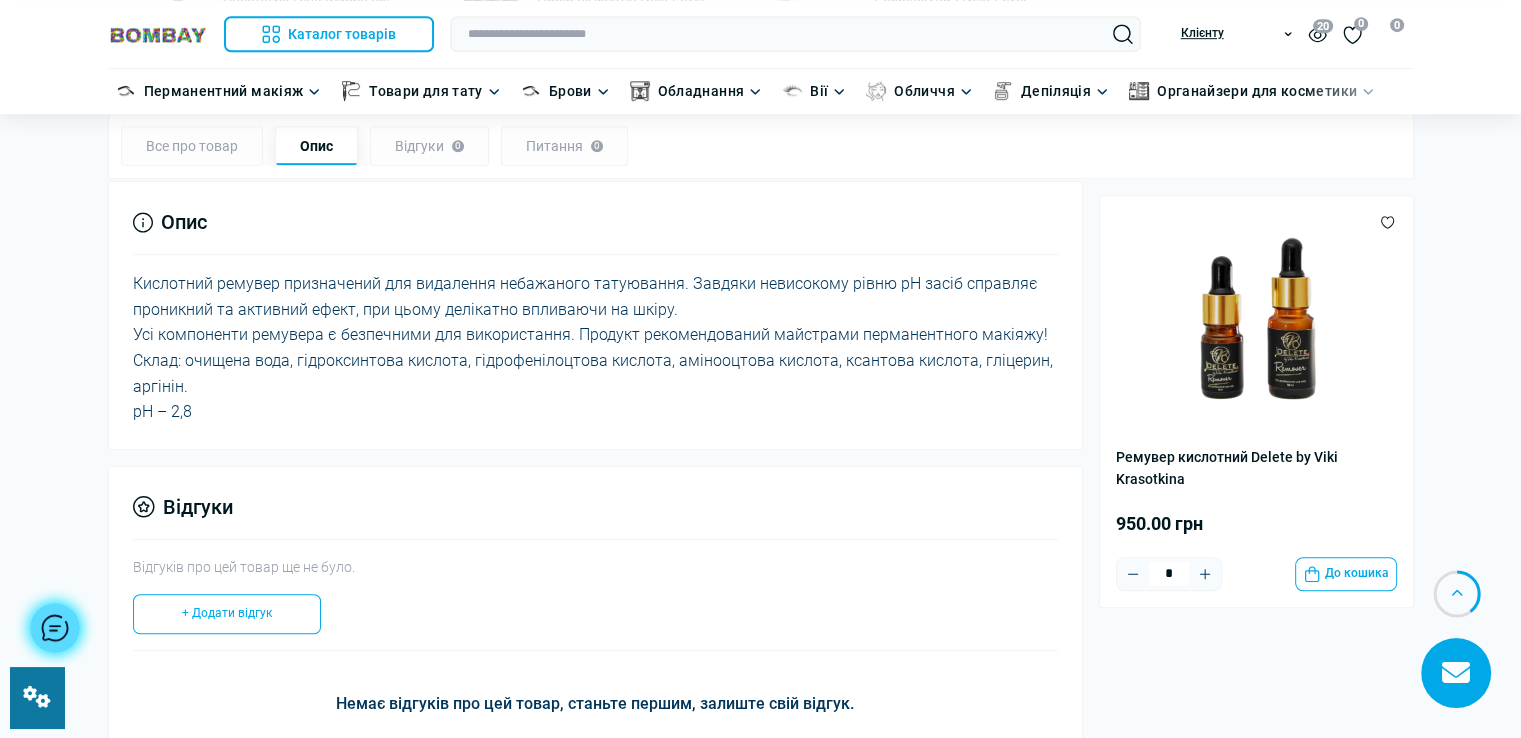 scroll, scrollTop: 1300, scrollLeft: 0, axis: vertical 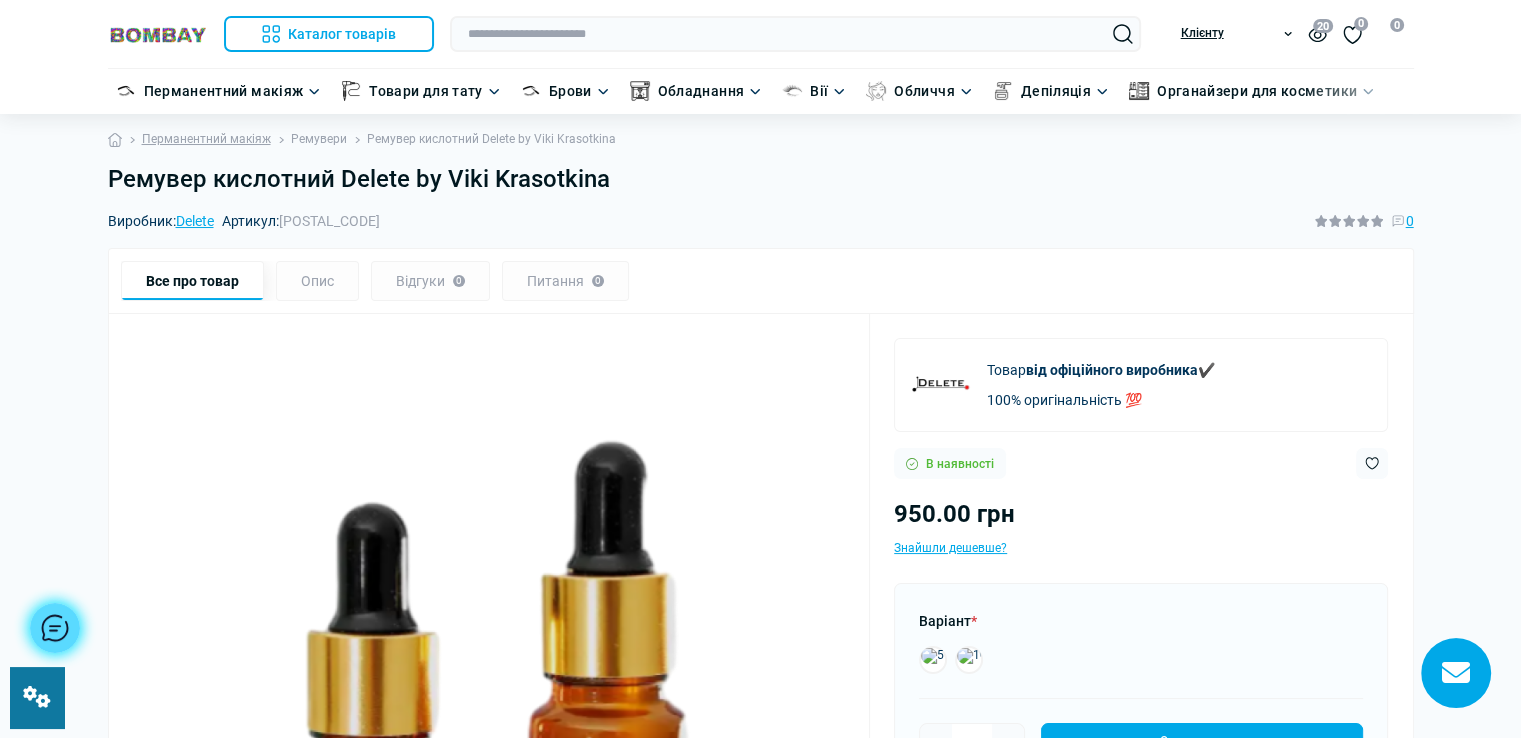 click on "Ремувери" at bounding box center (319, 139) 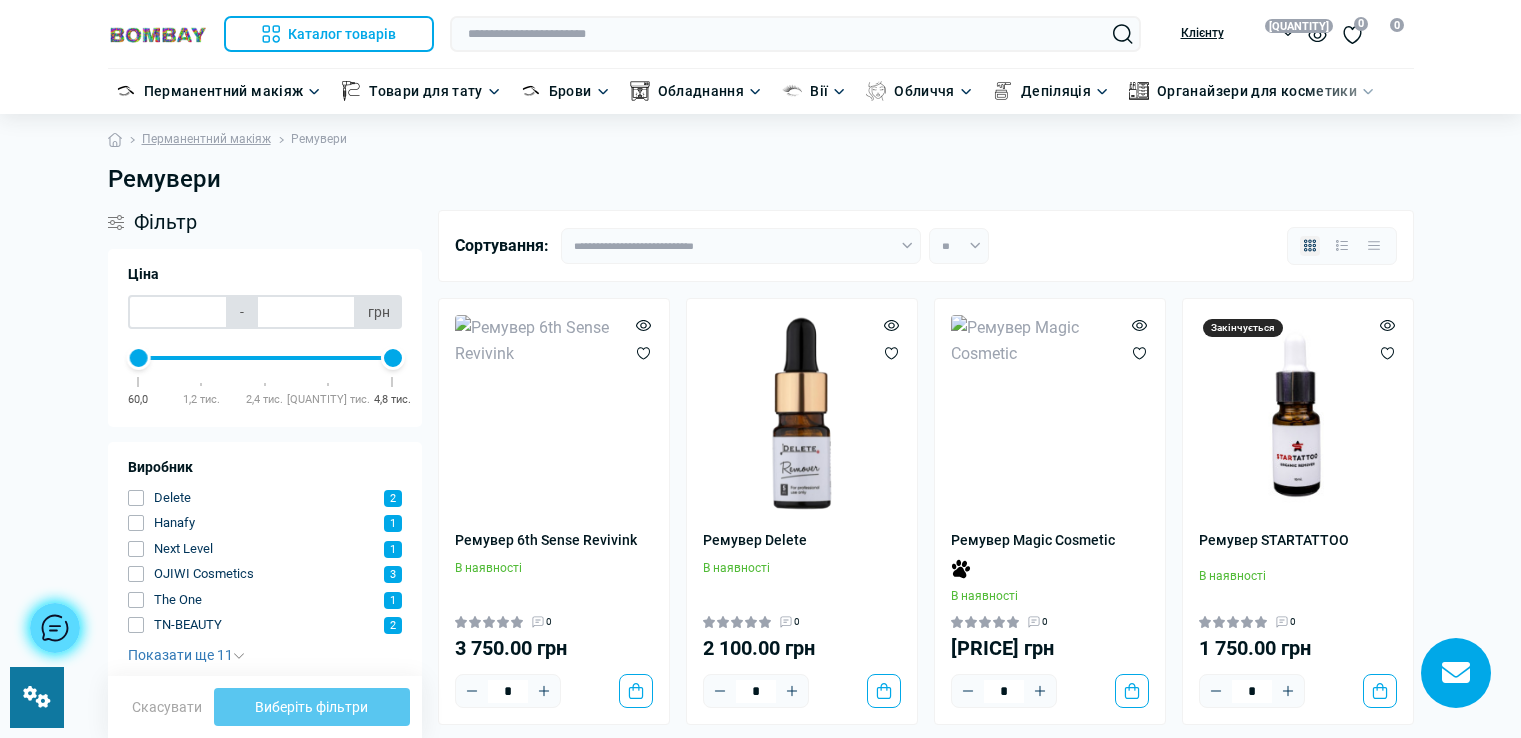 scroll, scrollTop: 0, scrollLeft: 0, axis: both 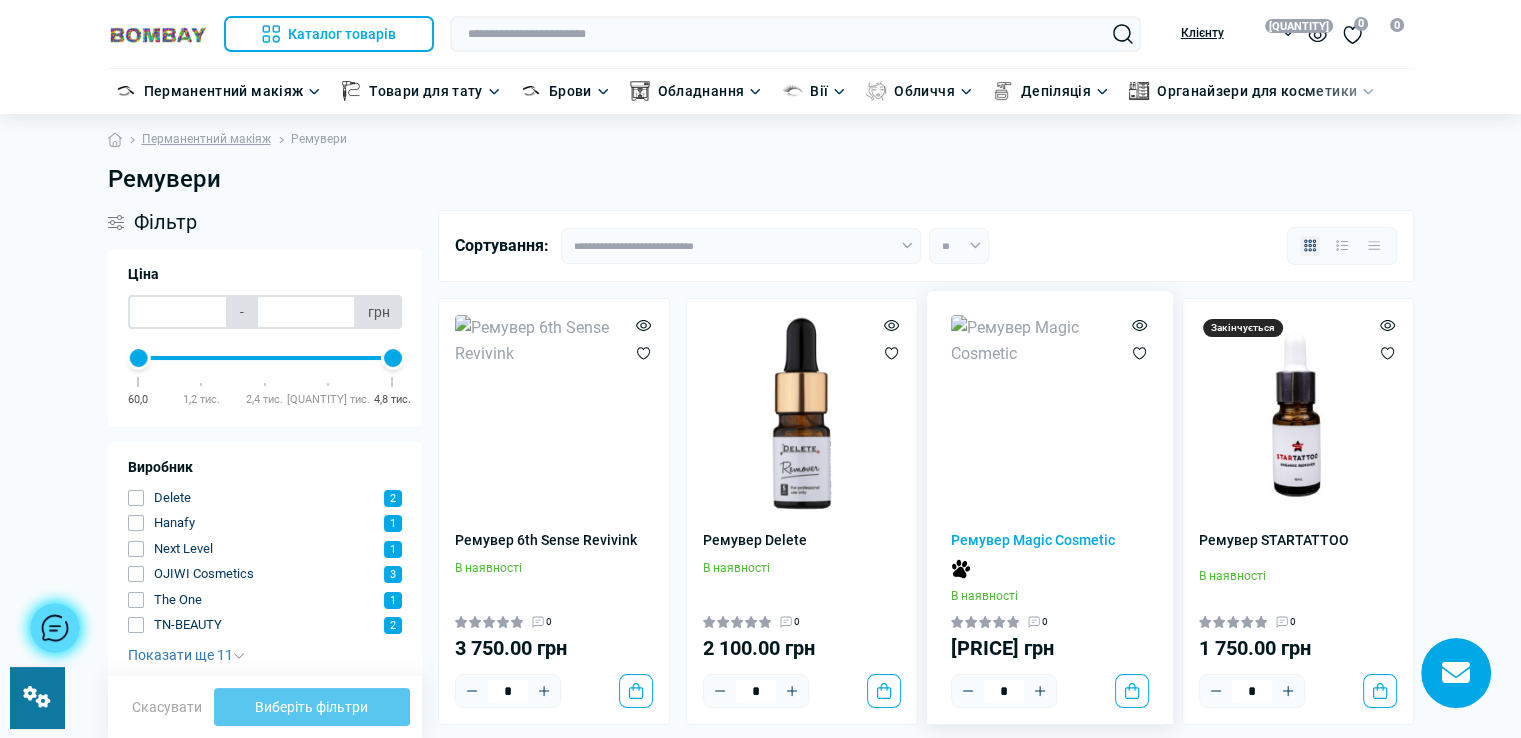 click at bounding box center [1050, 414] 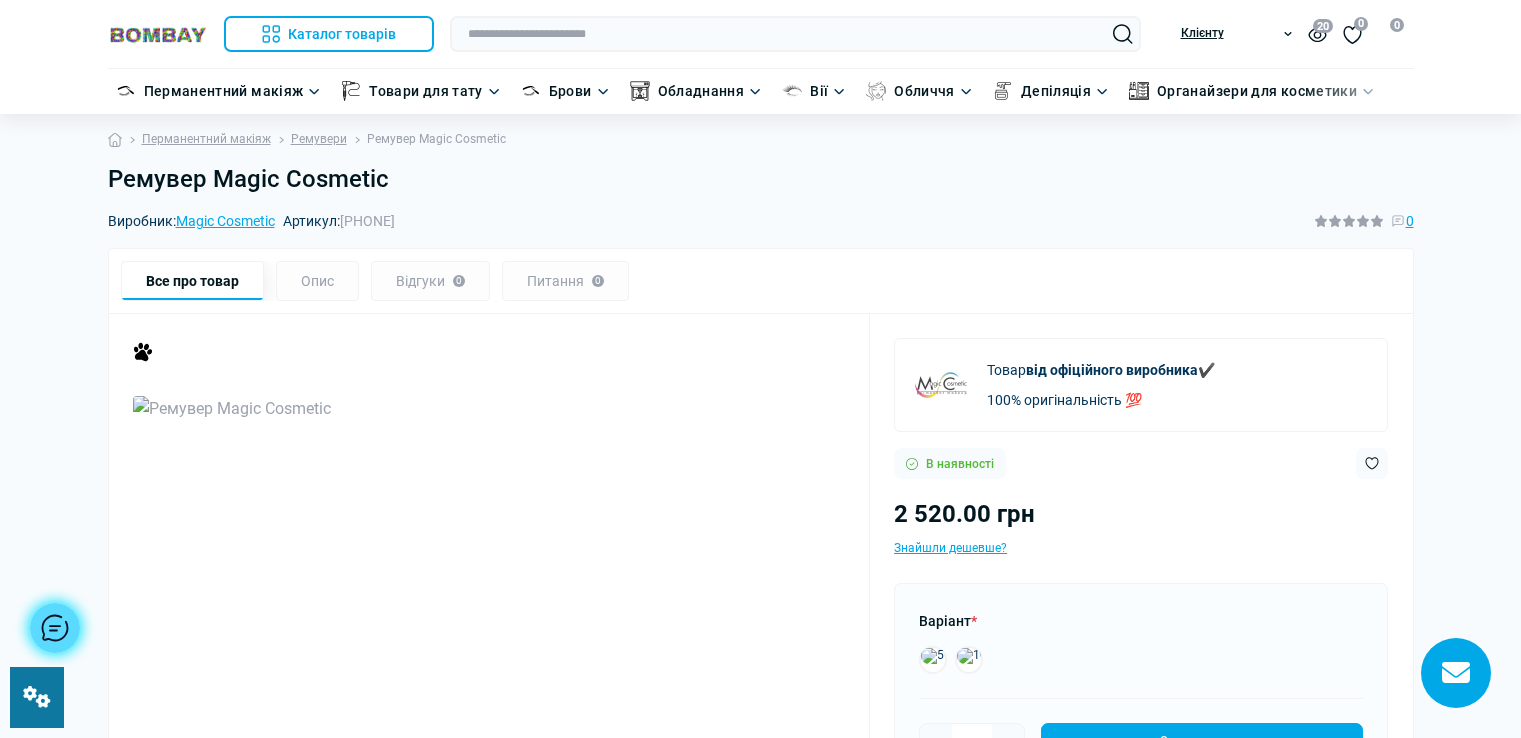 scroll, scrollTop: 0, scrollLeft: 0, axis: both 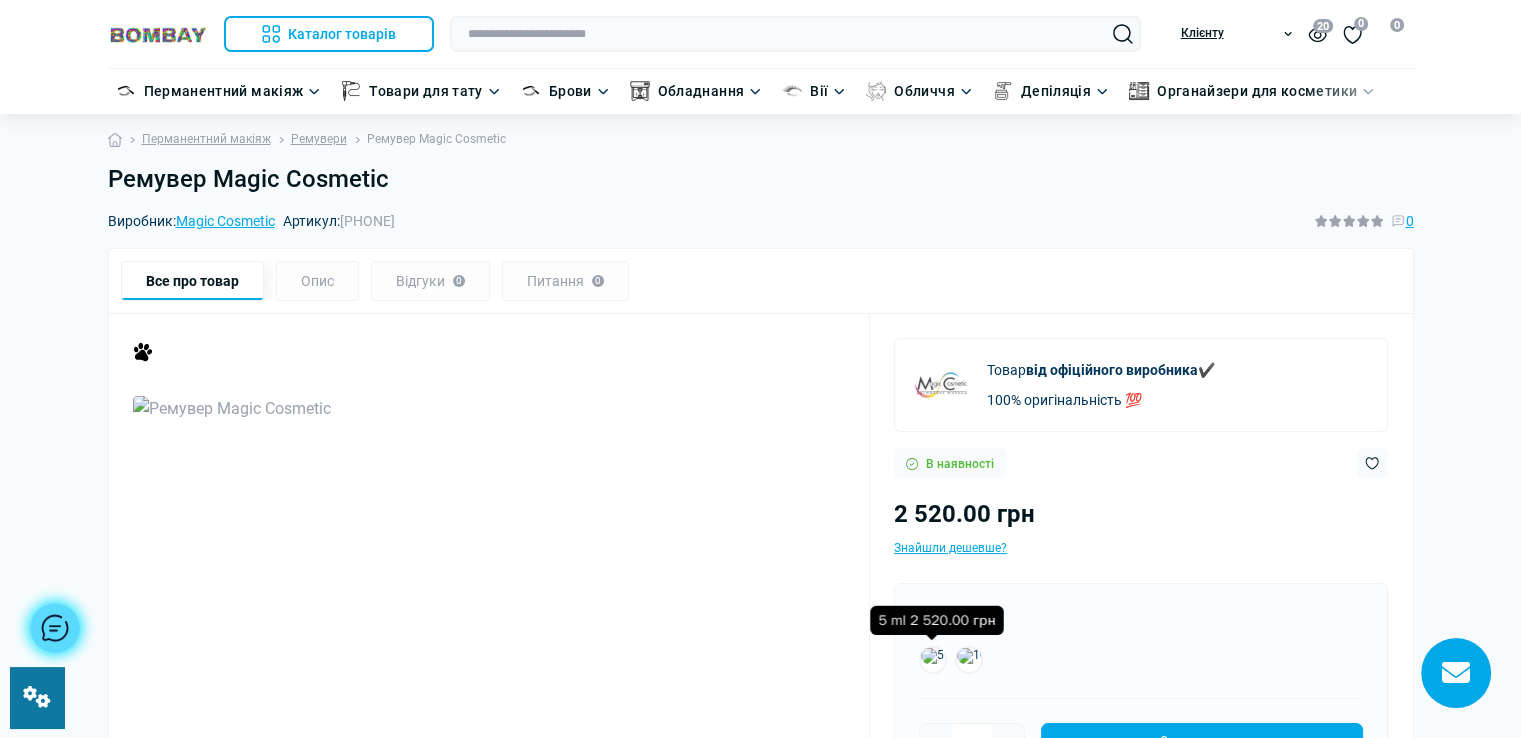 click at bounding box center [933, 660] 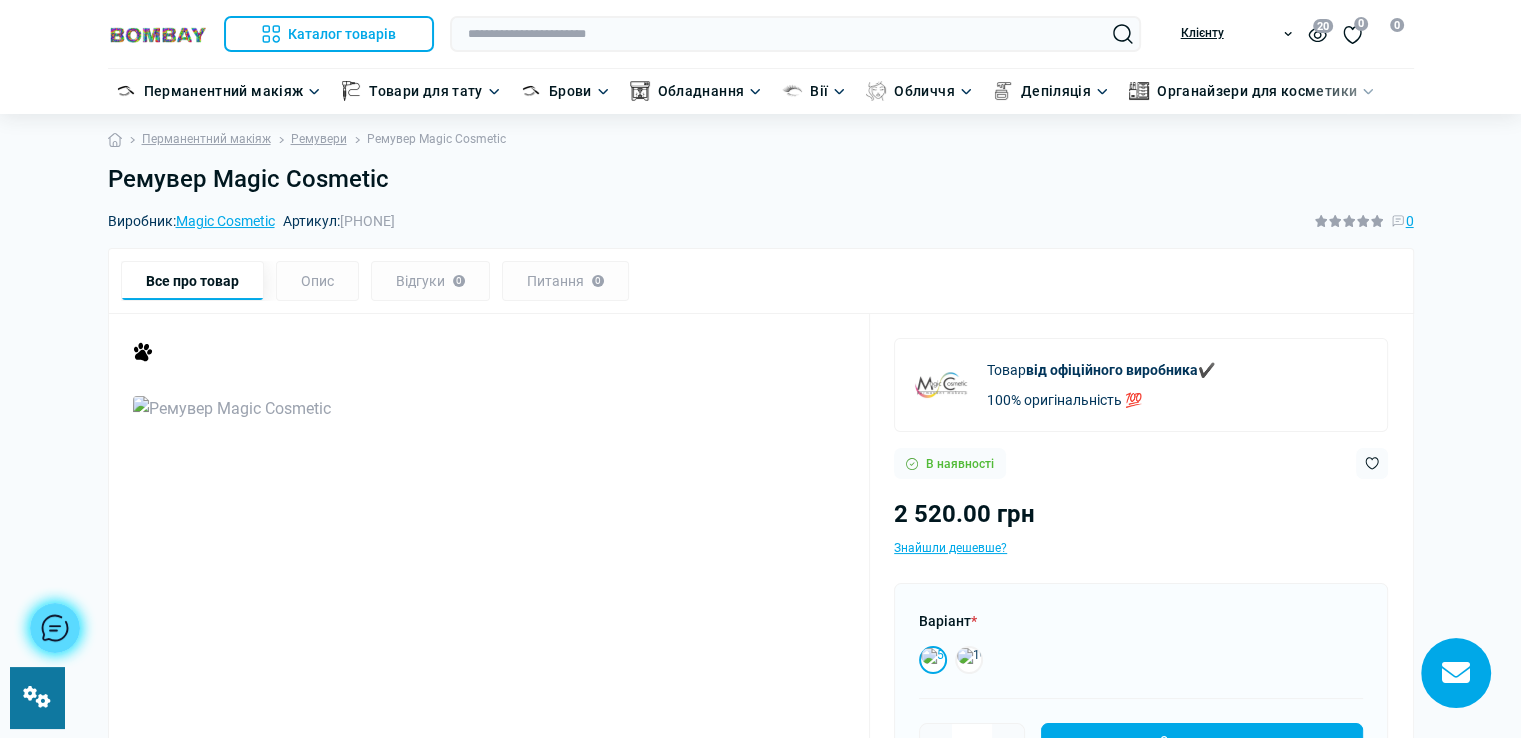 click at bounding box center (933, 660) 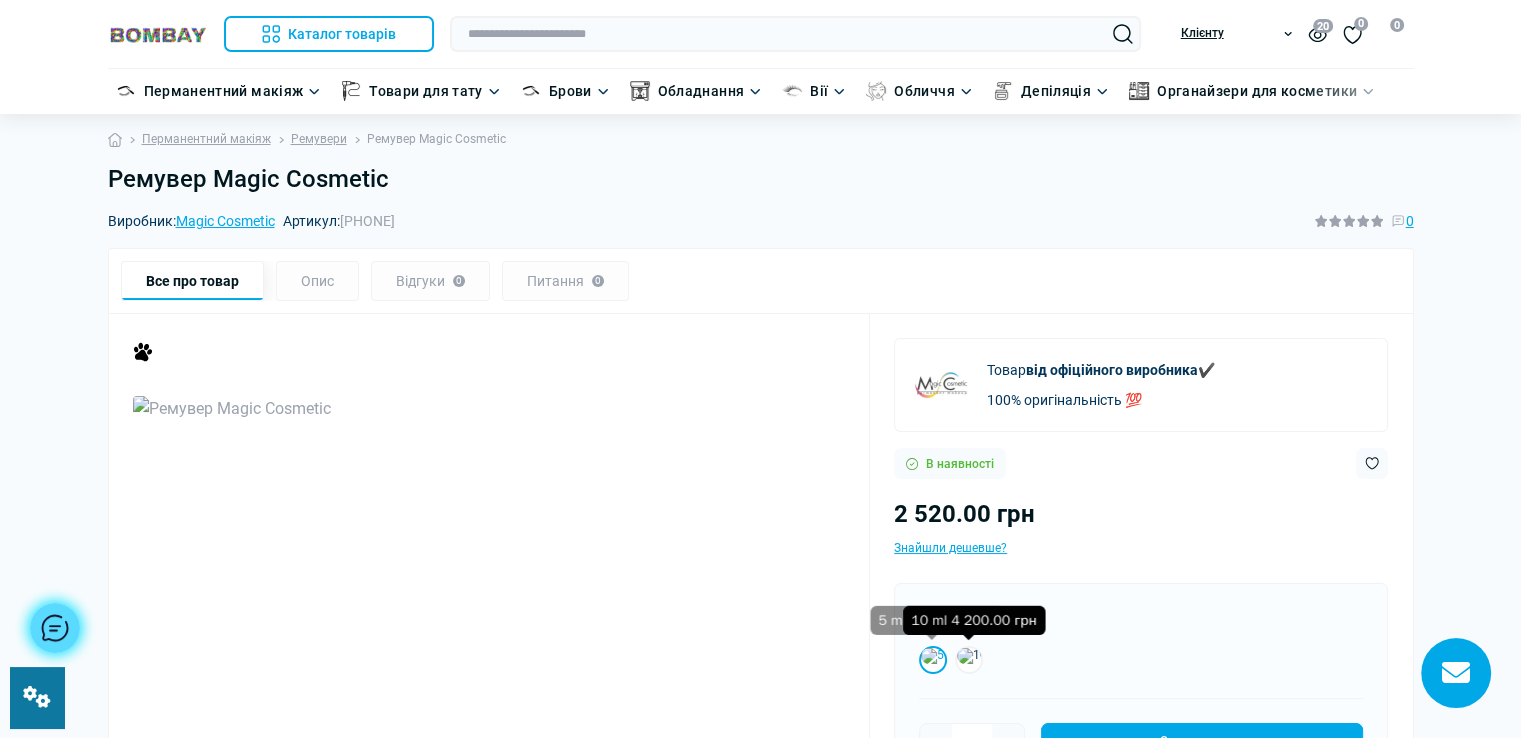 click at bounding box center [969, 660] 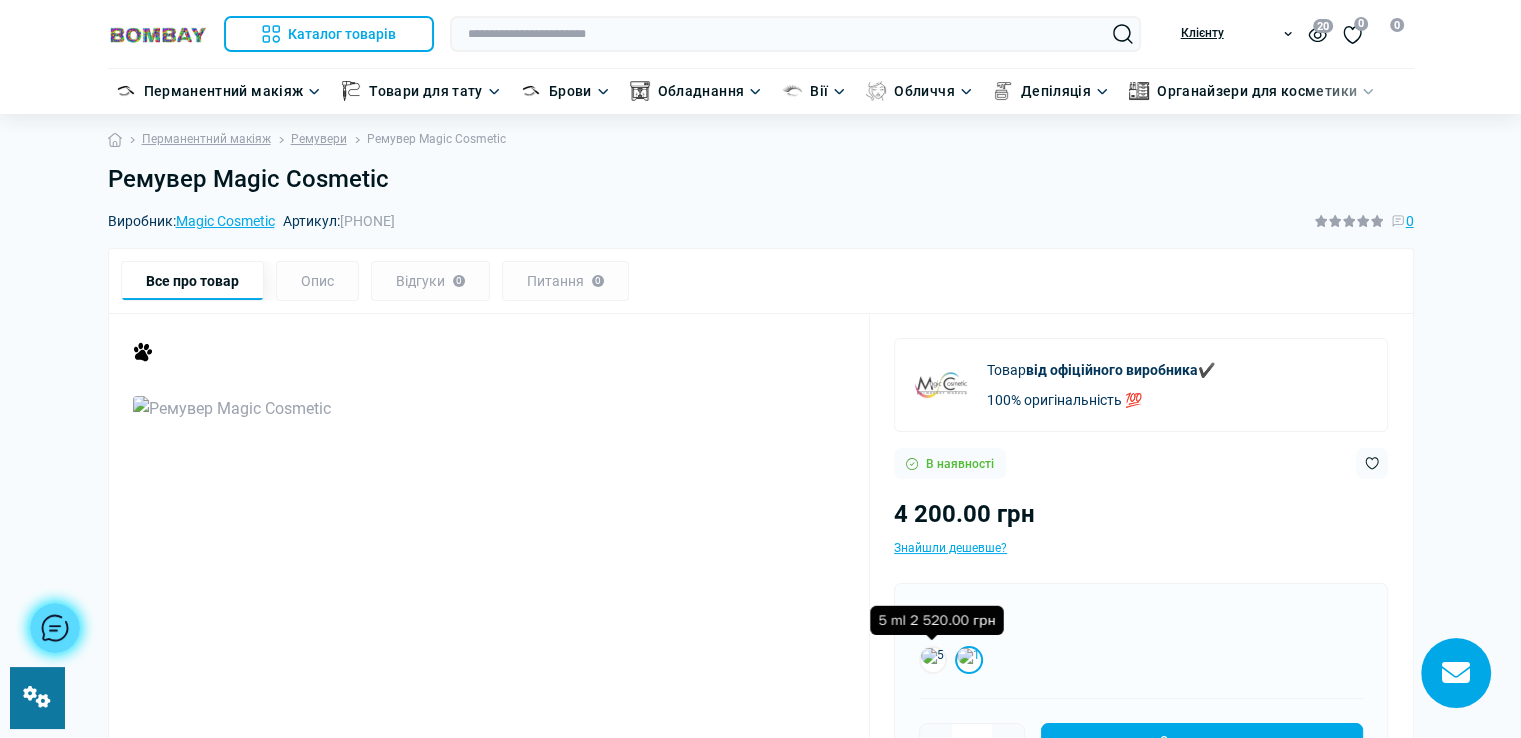 click at bounding box center [933, 660] 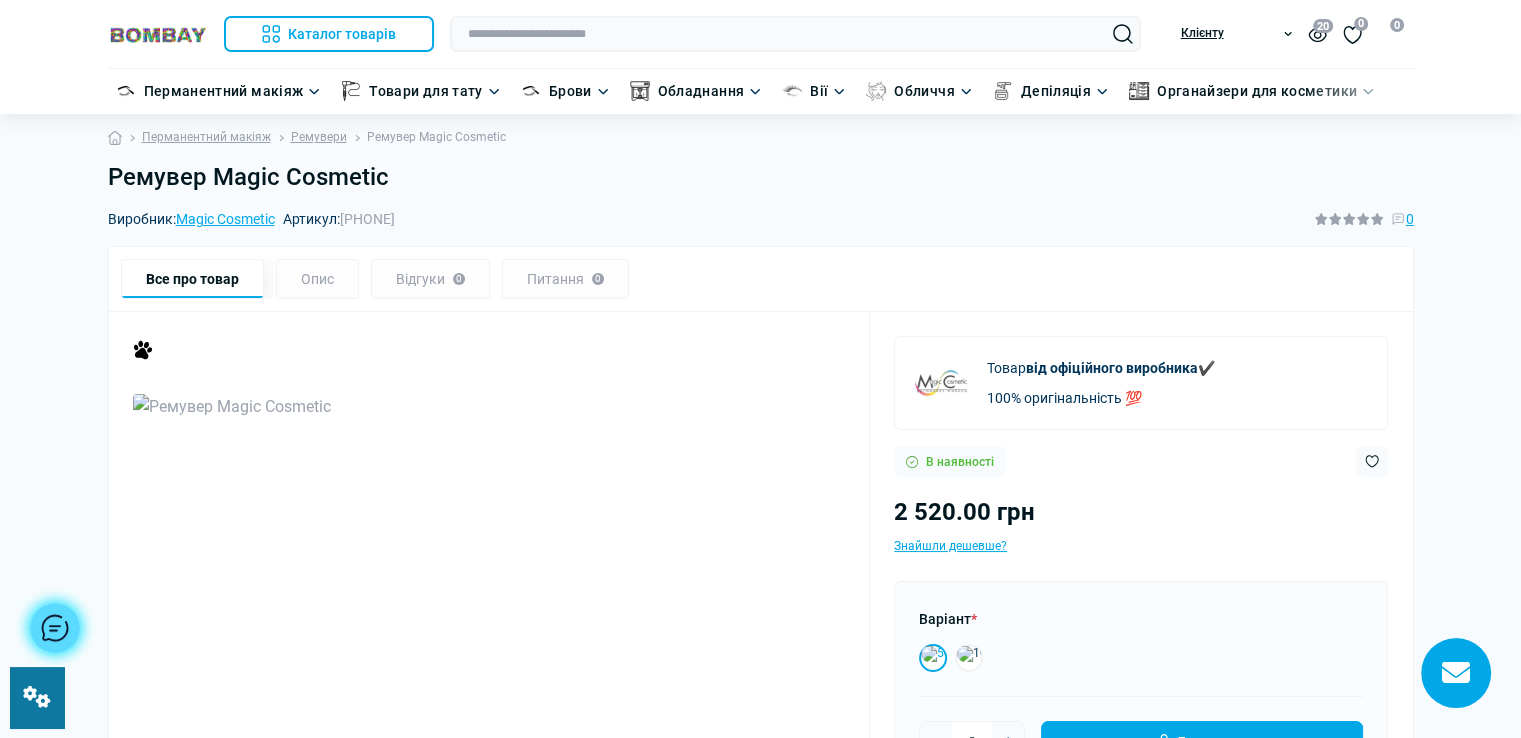 scroll, scrollTop: 0, scrollLeft: 0, axis: both 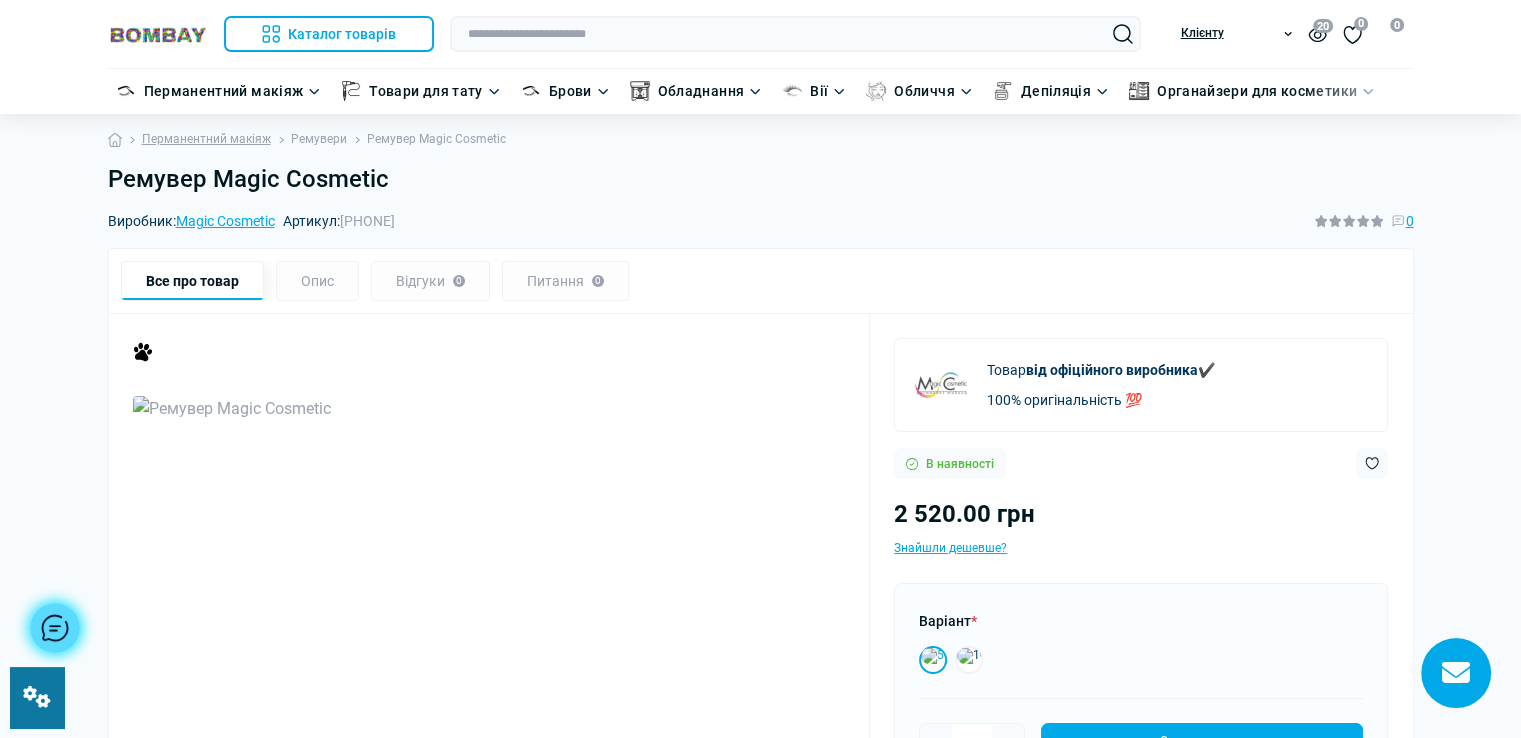 click on "Ремувери" at bounding box center [319, 139] 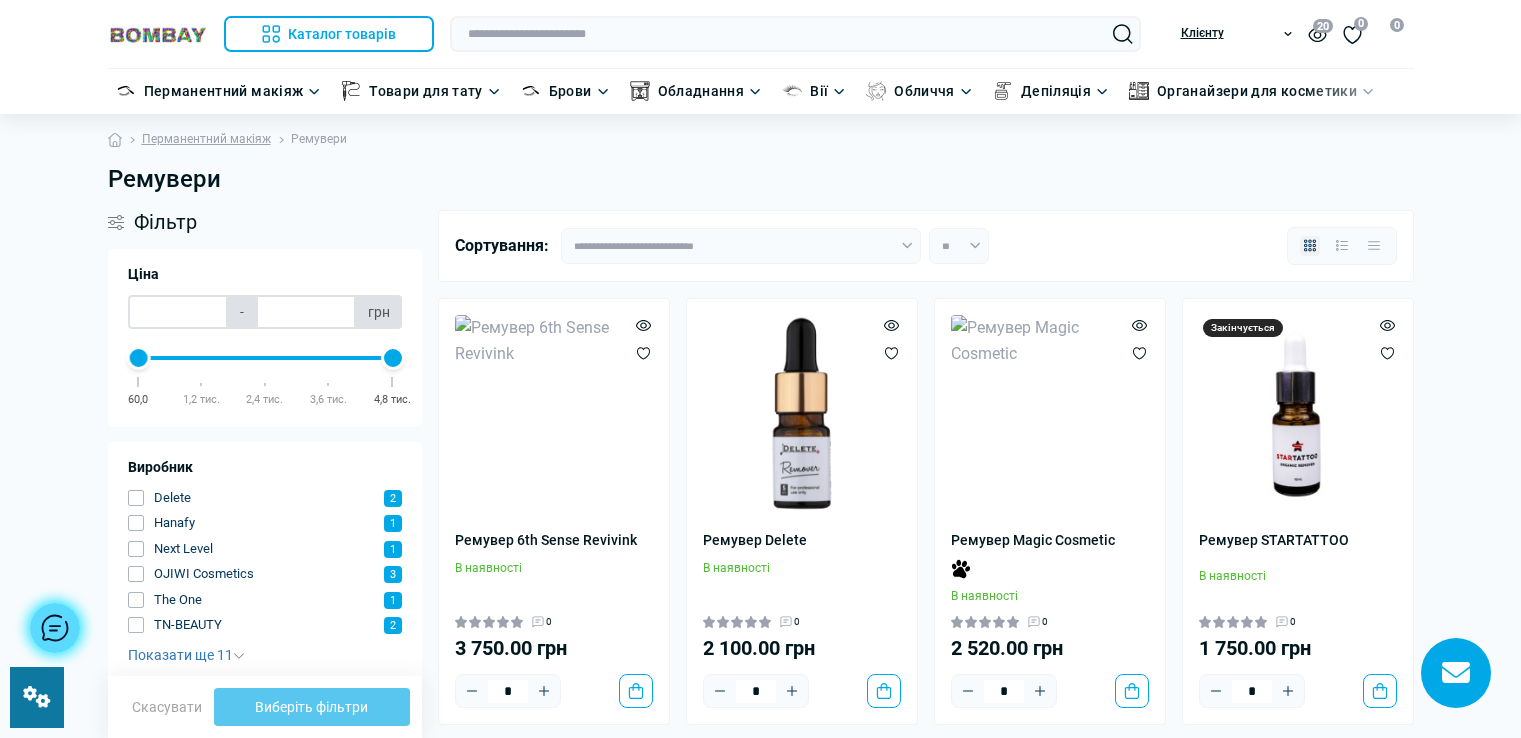 scroll, scrollTop: 0, scrollLeft: 0, axis: both 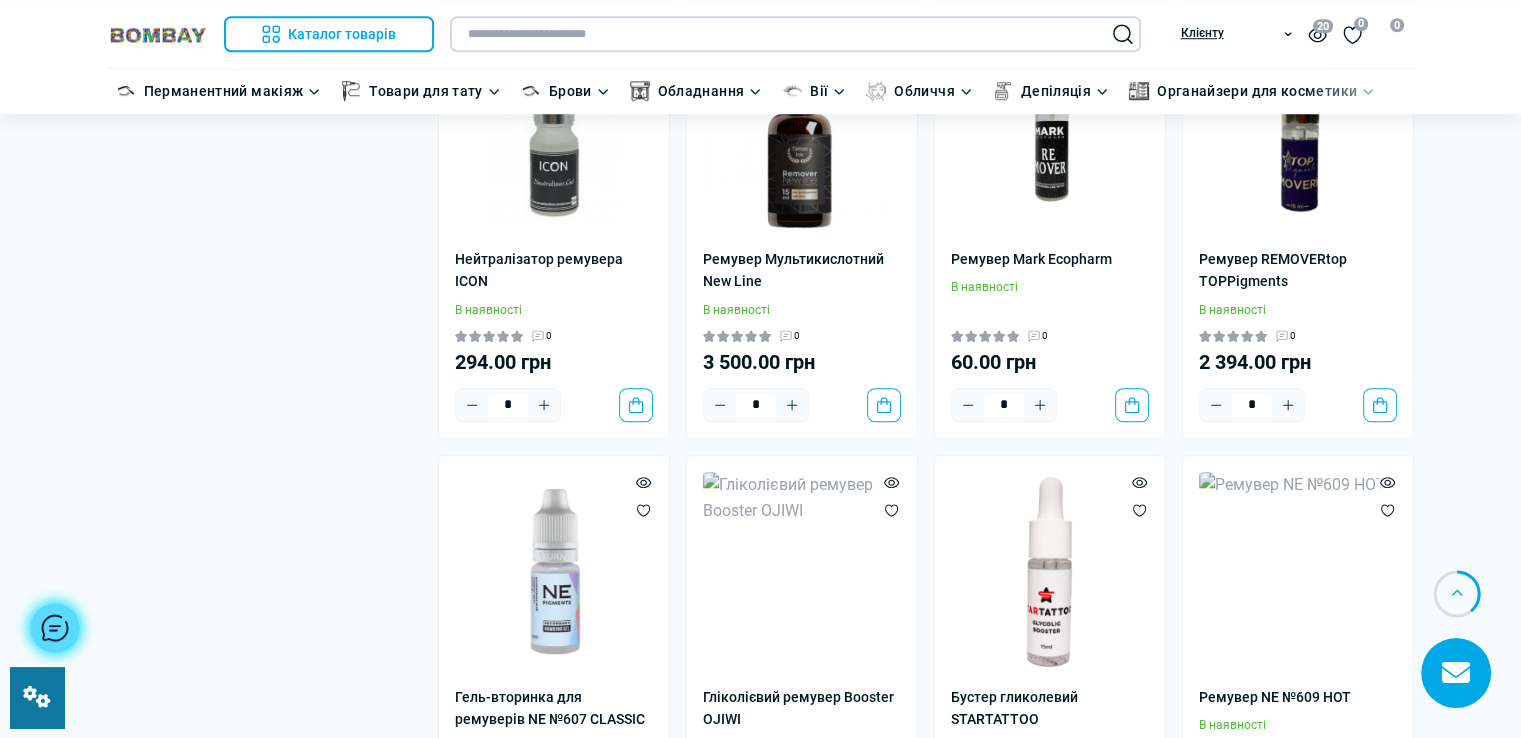 click at bounding box center (795, 34) 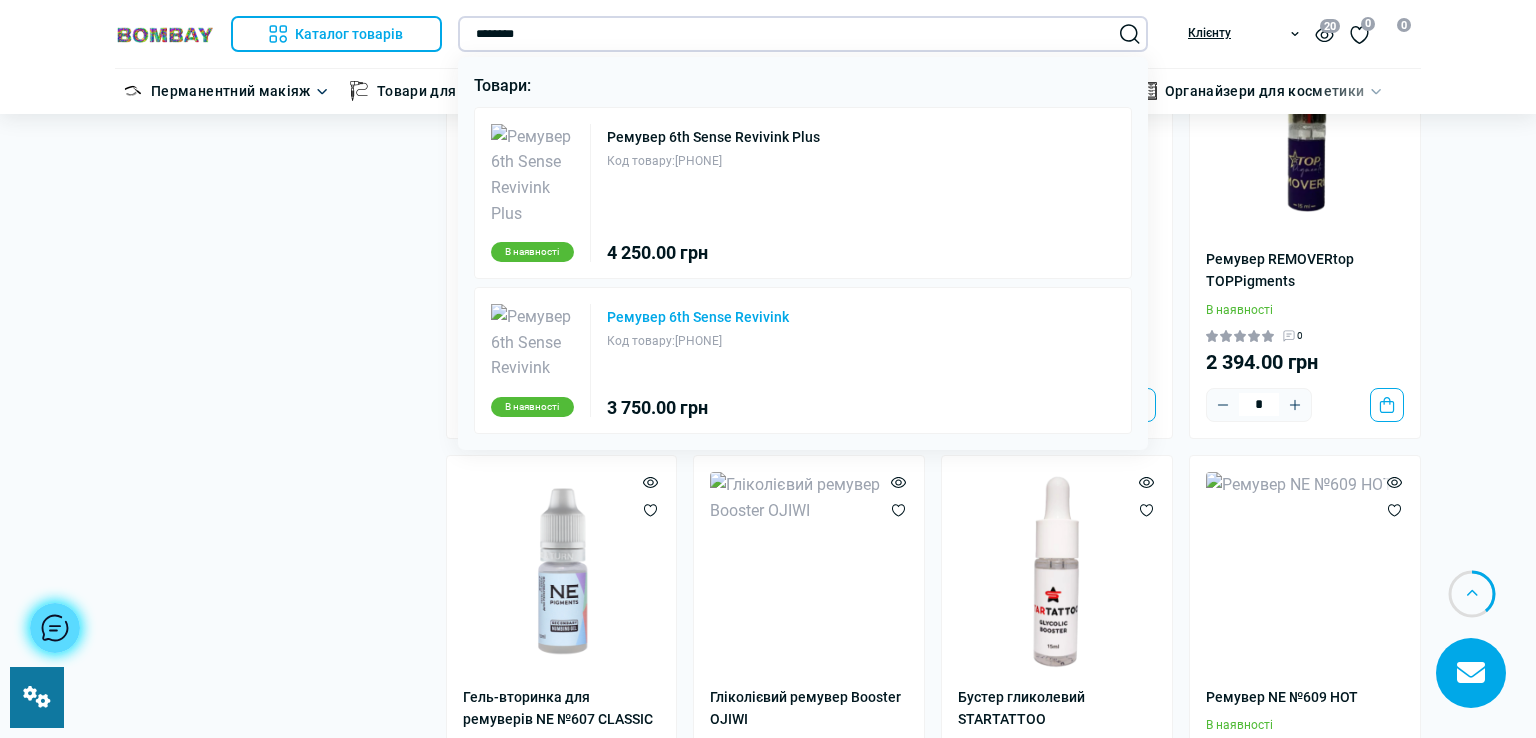 type on "********" 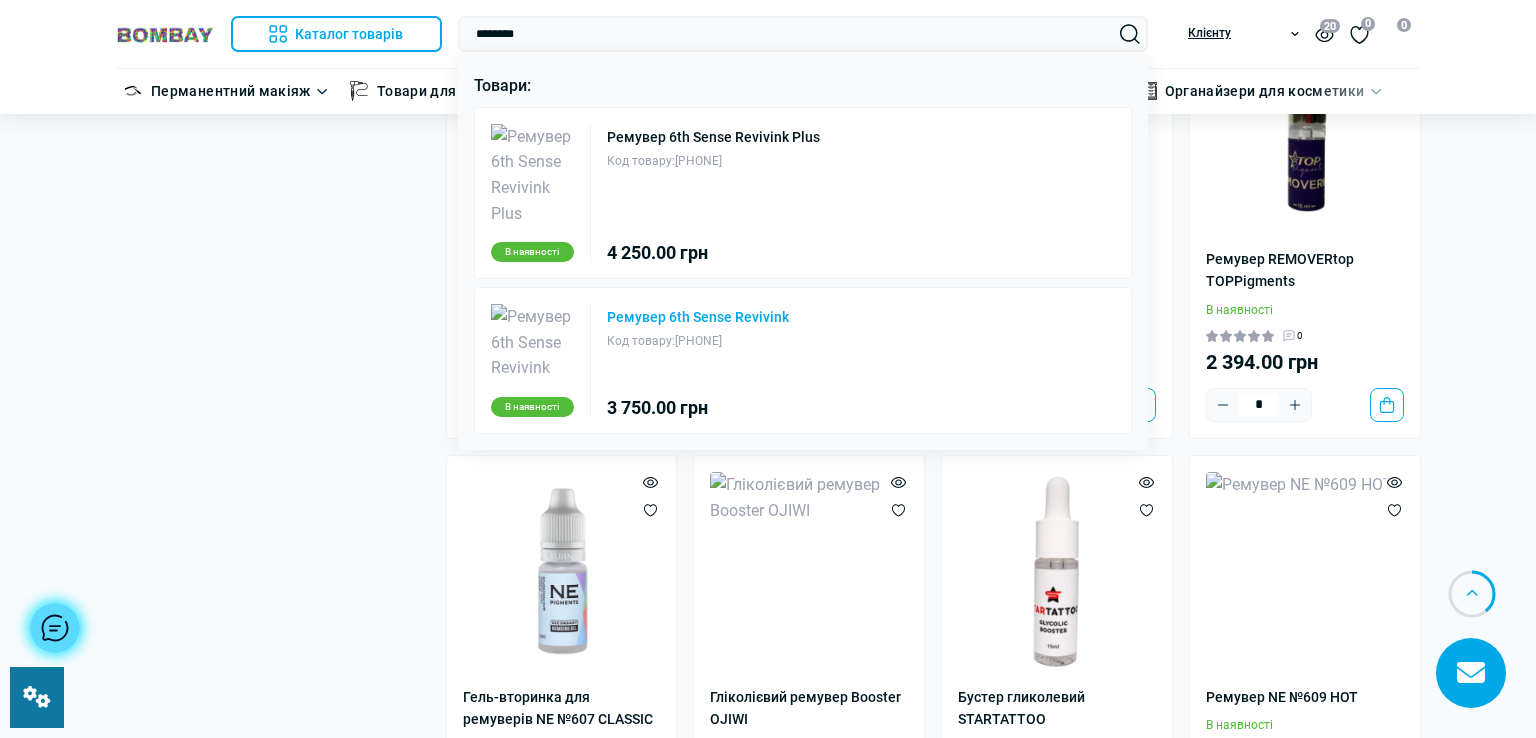 click on "Ремувер 6th Sense Revivink" at bounding box center (698, 317) 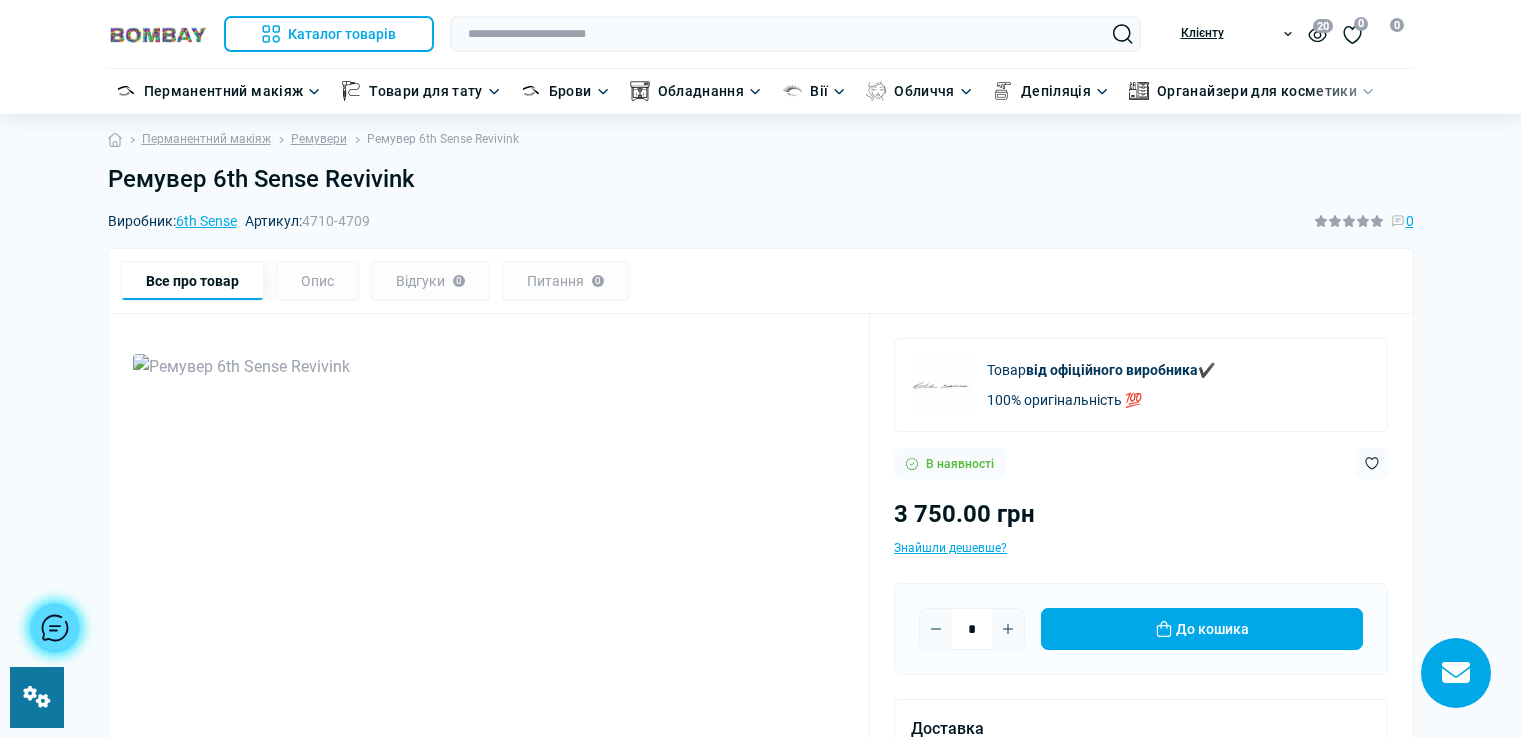scroll, scrollTop: 200, scrollLeft: 0, axis: vertical 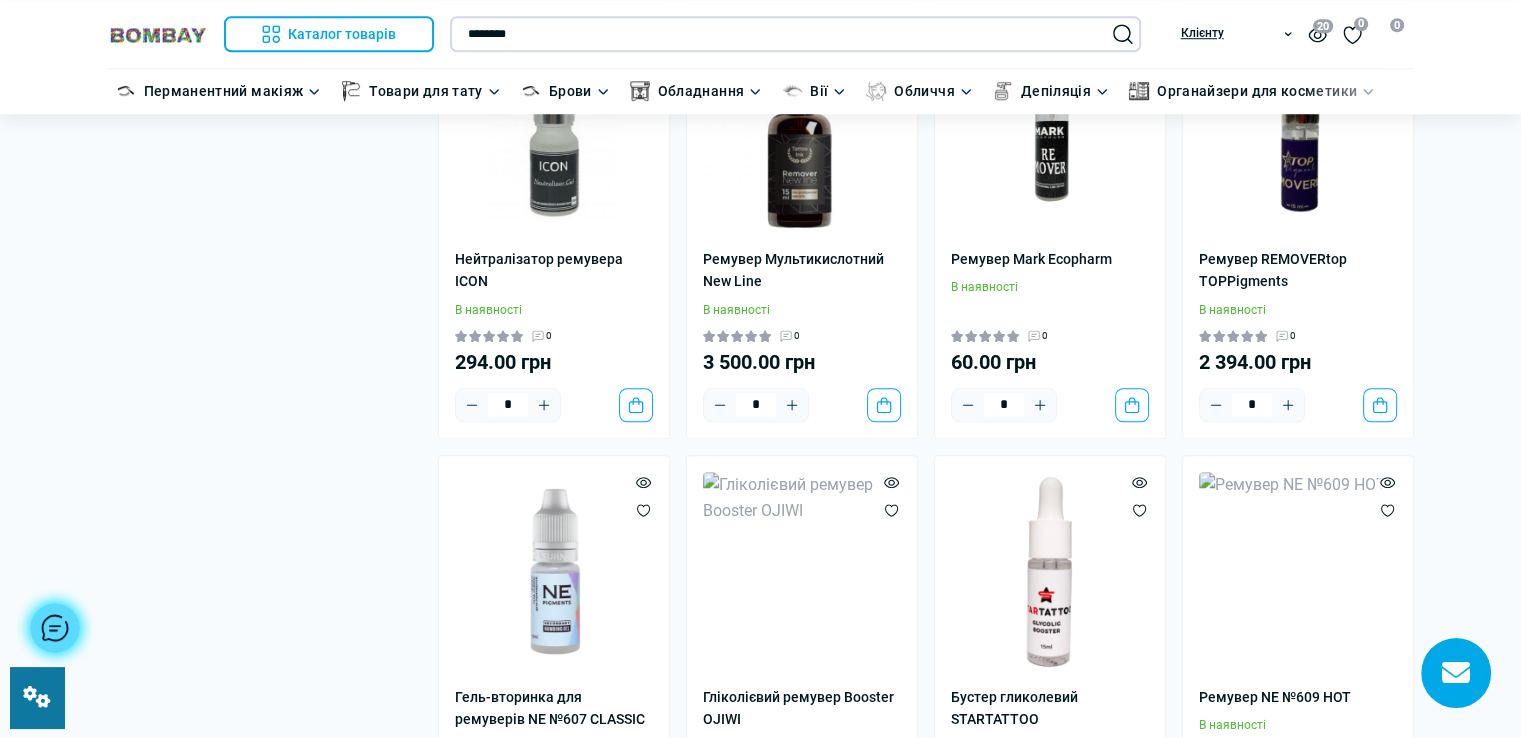 click on "********" at bounding box center [795, 34] 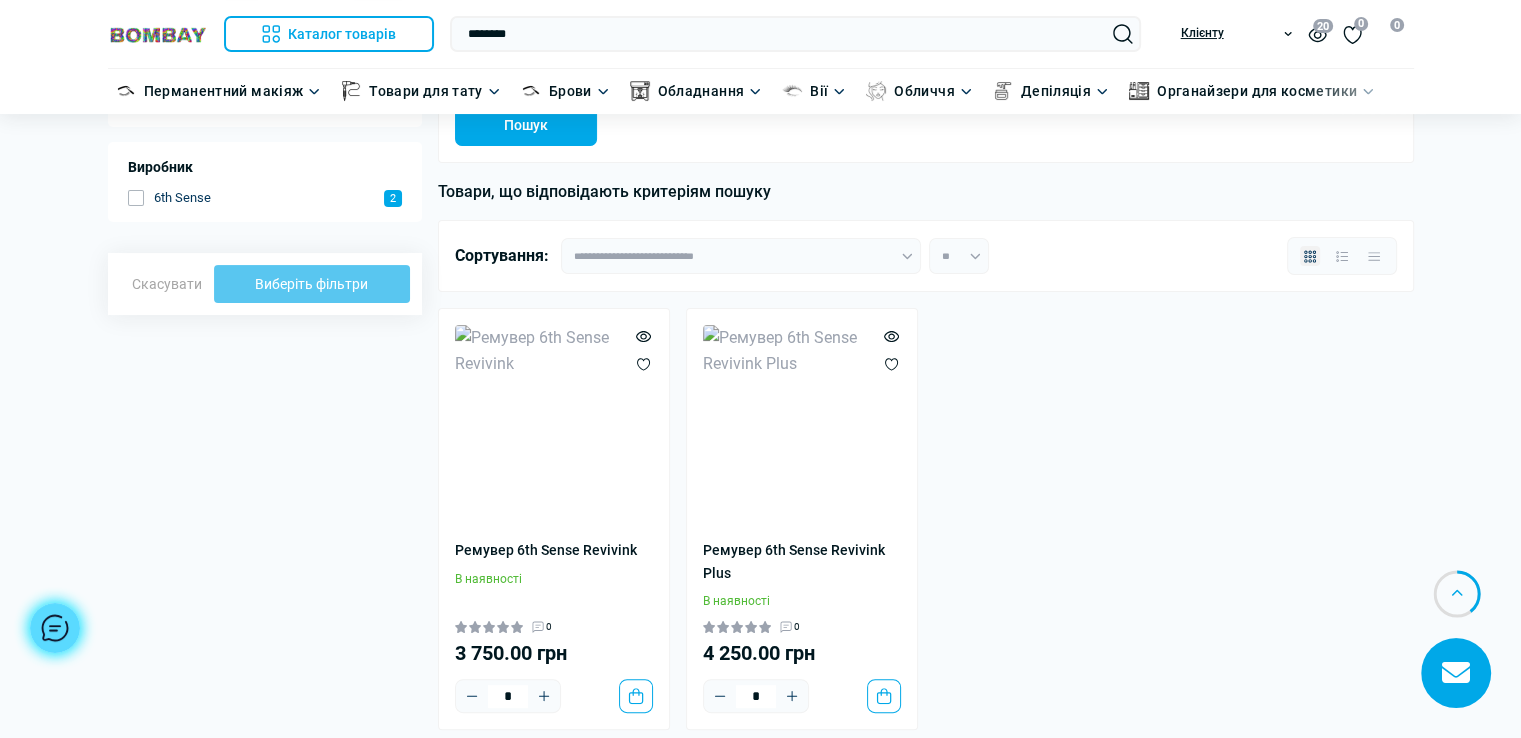 scroll, scrollTop: 300, scrollLeft: 0, axis: vertical 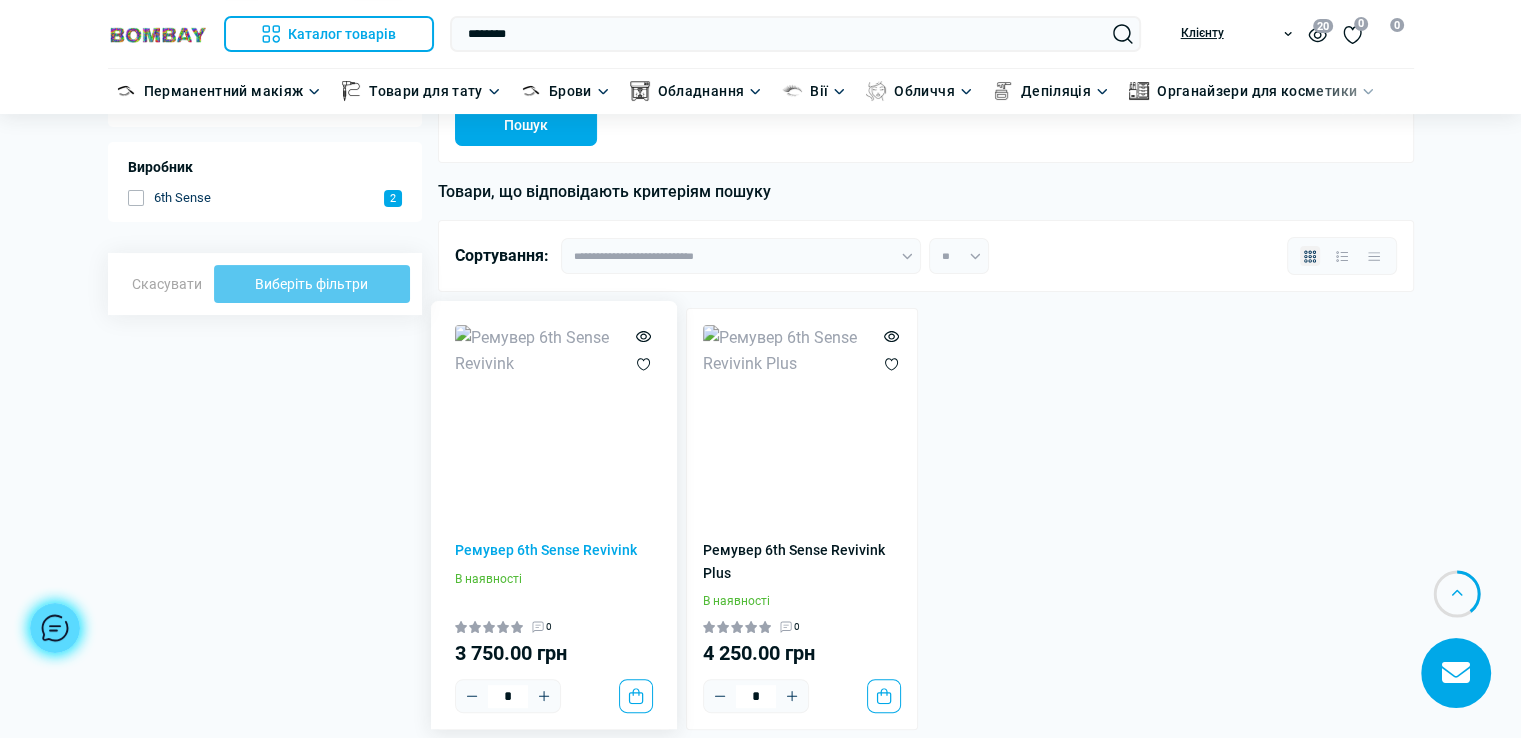click at bounding box center (554, 424) 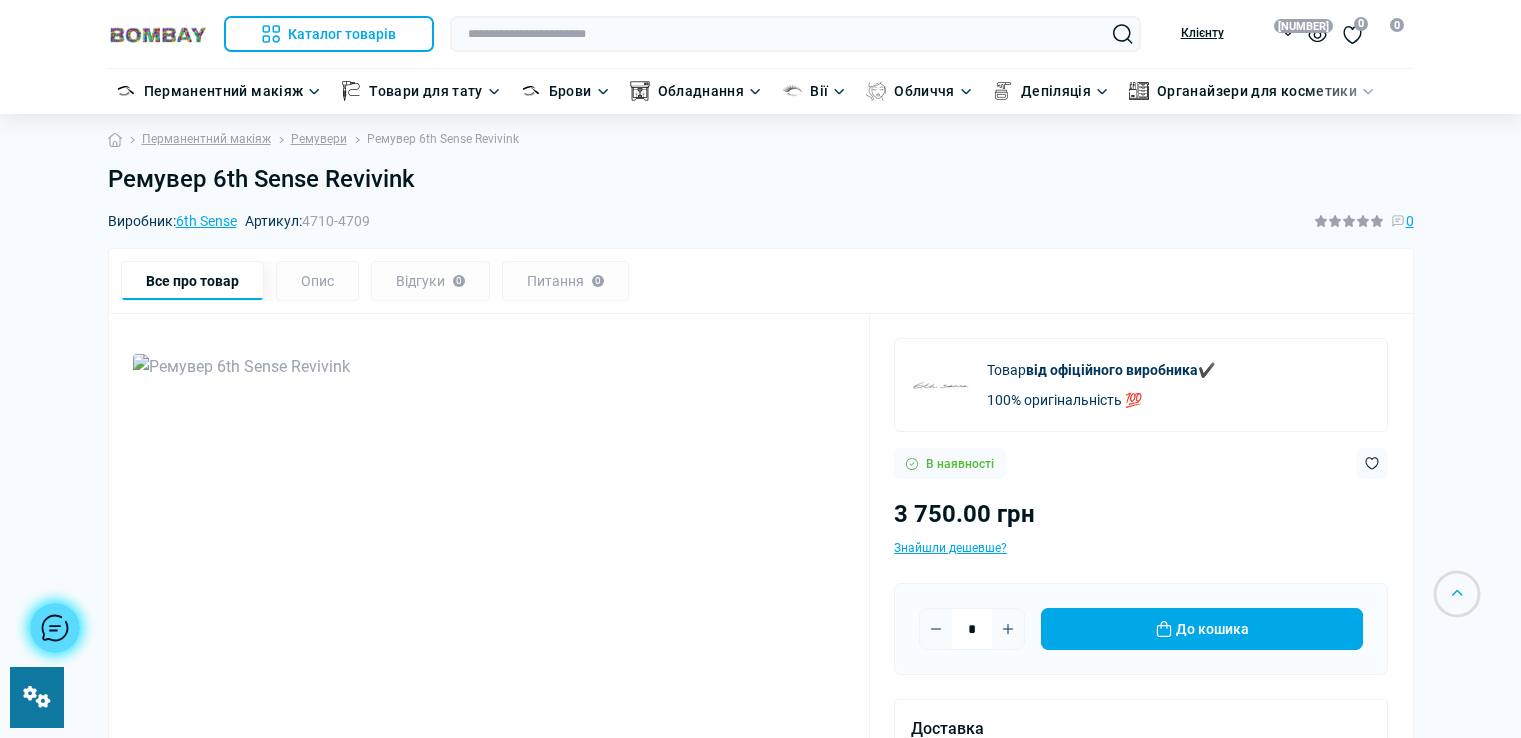 scroll, scrollTop: 0, scrollLeft: 0, axis: both 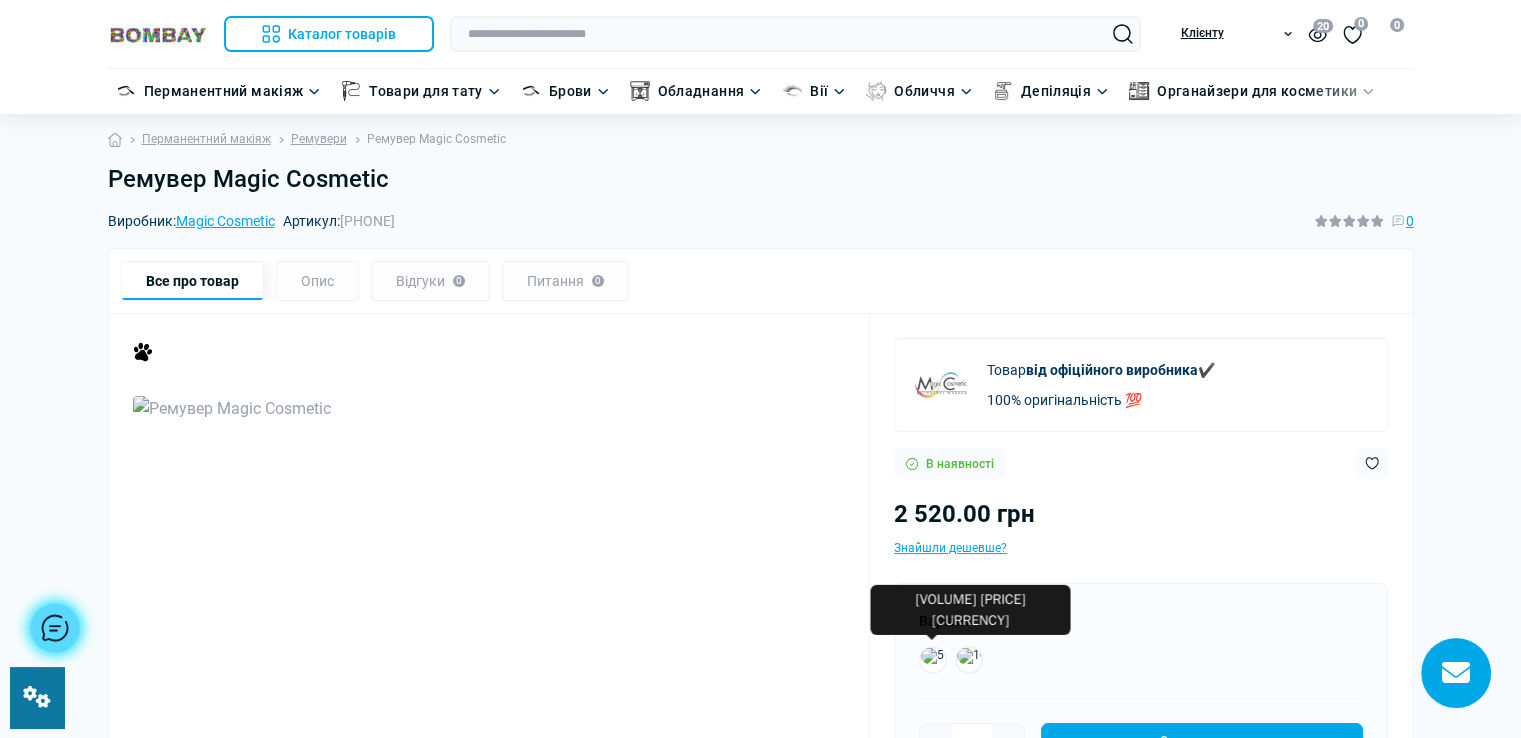click at bounding box center (933, 660) 